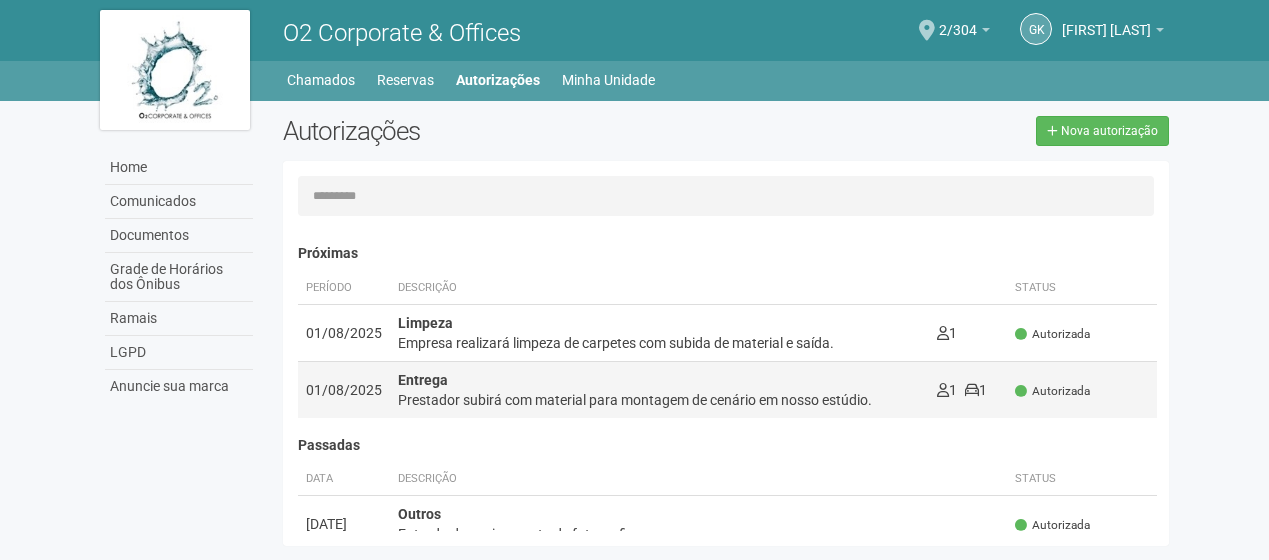 scroll, scrollTop: 31, scrollLeft: 0, axis: vertical 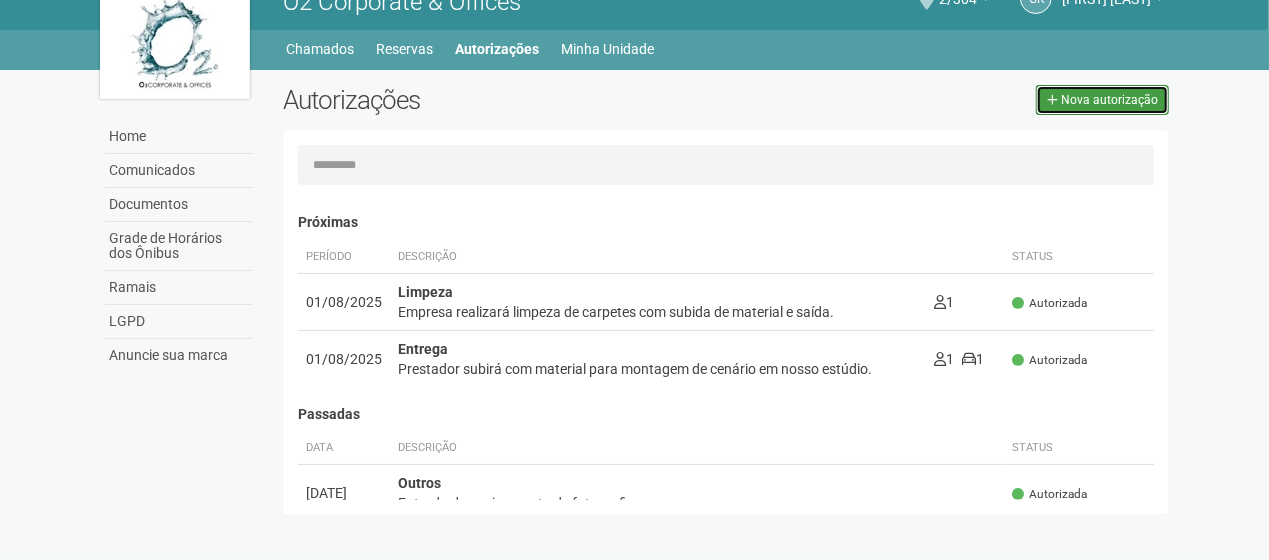 click at bounding box center [1052, 100] 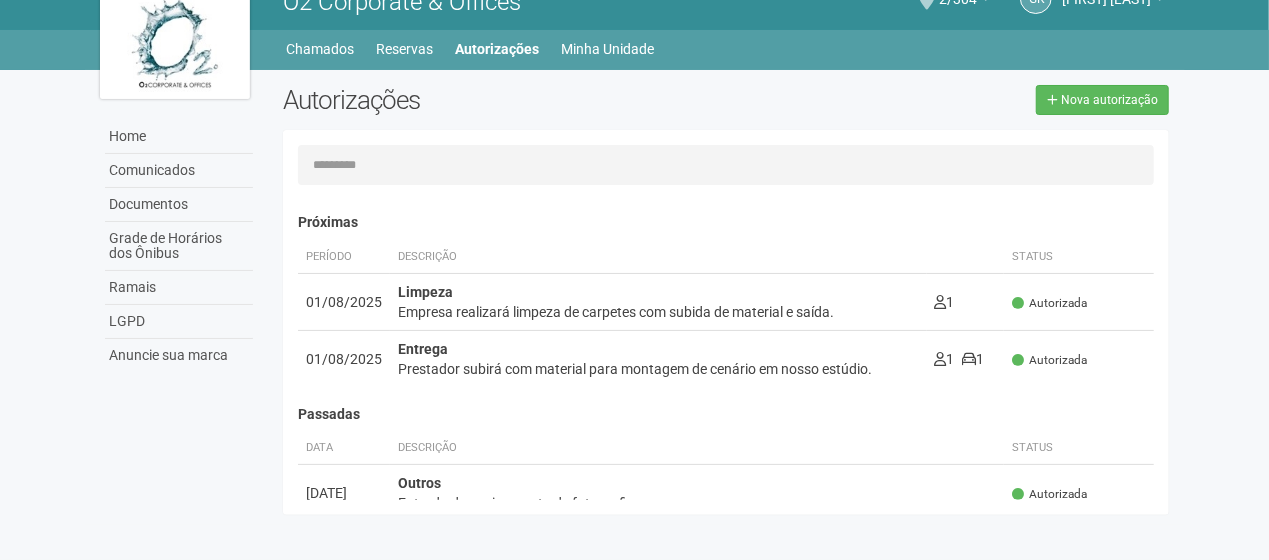select on "**" 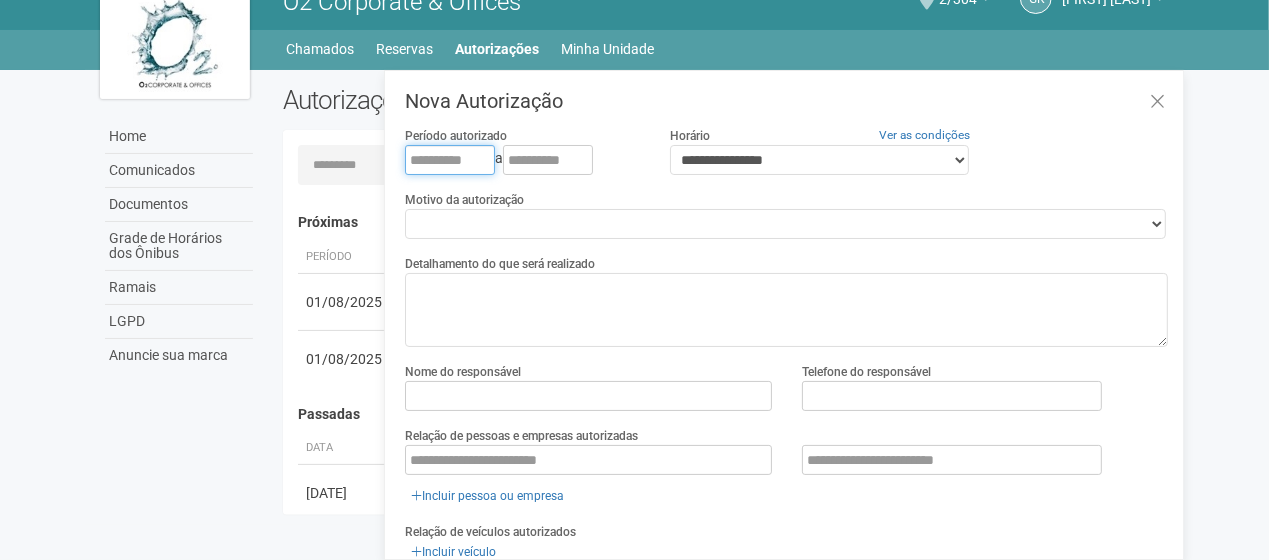click at bounding box center (450, 160) 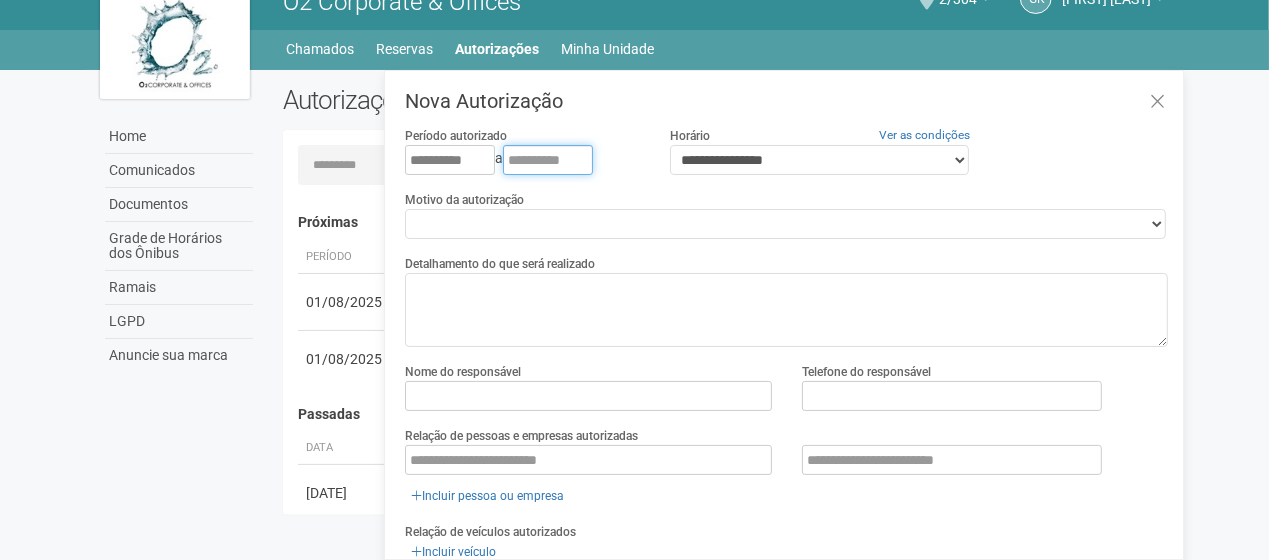 click at bounding box center (548, 160) 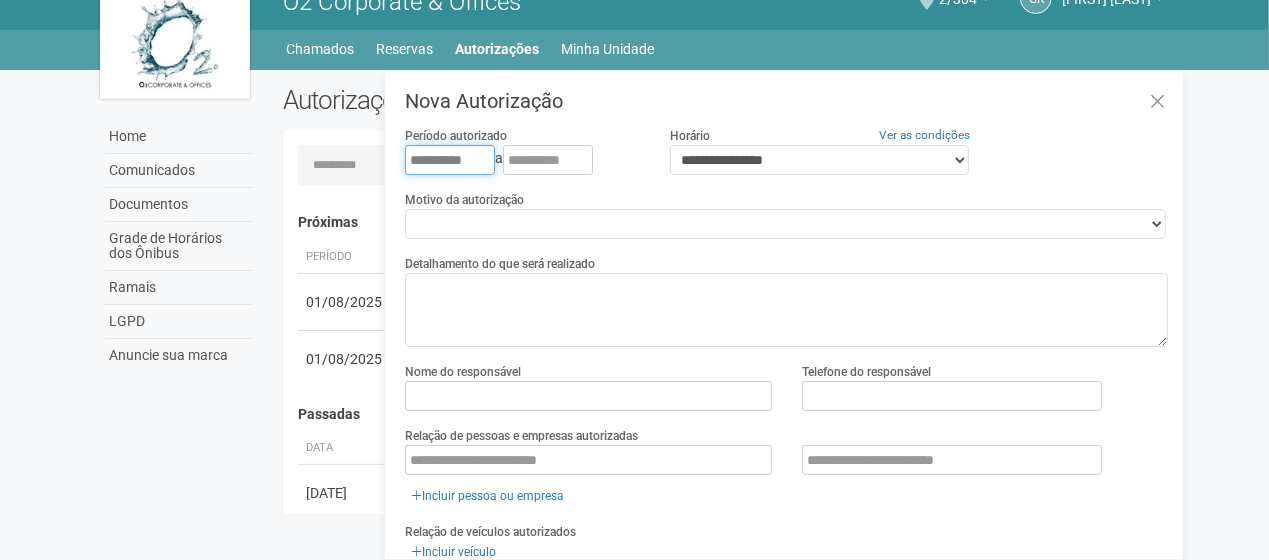 click on "**********" at bounding box center [450, 160] 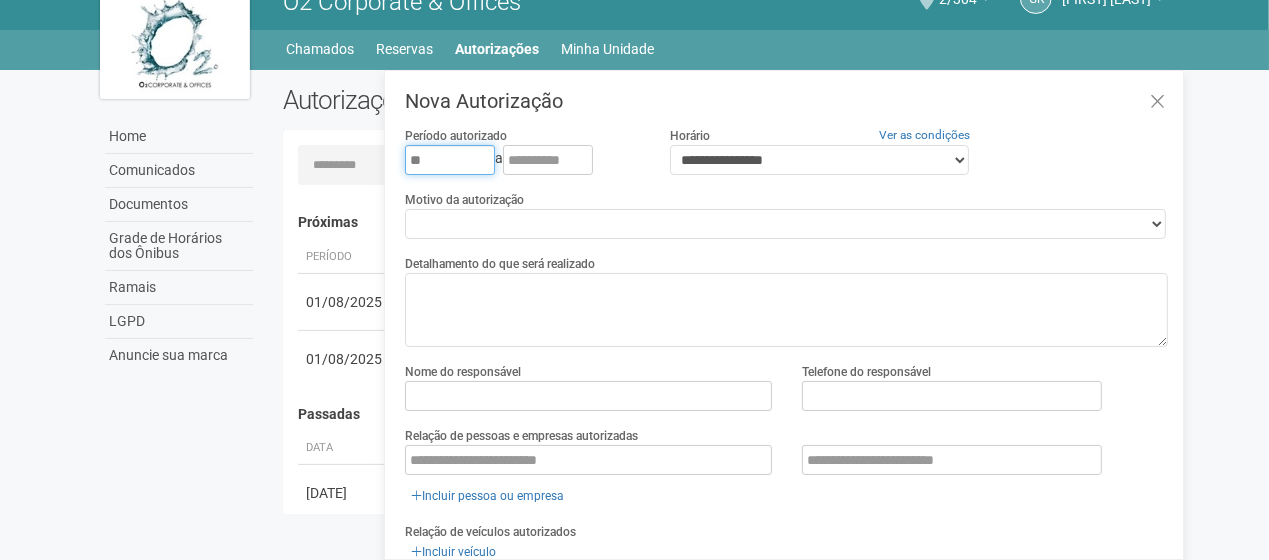 type on "*" 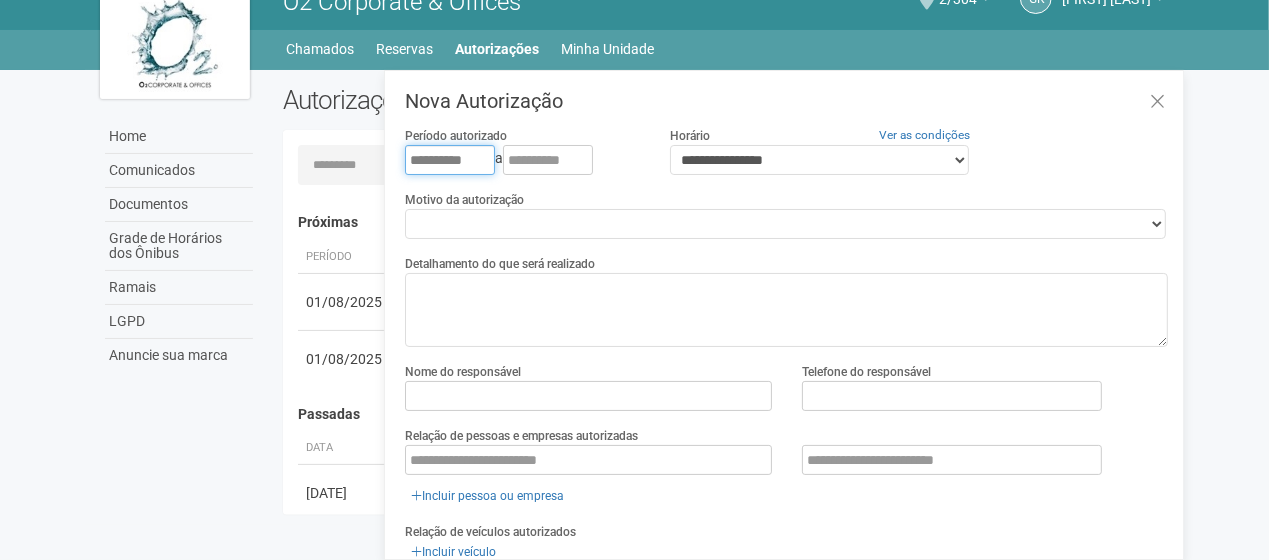 type on "**********" 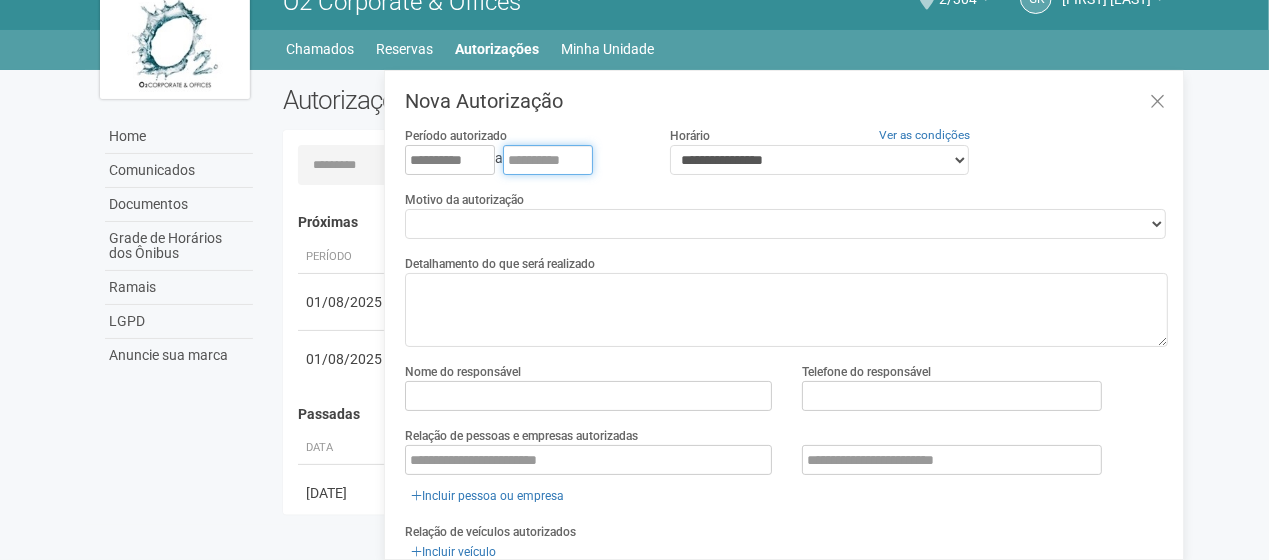 click at bounding box center [548, 160] 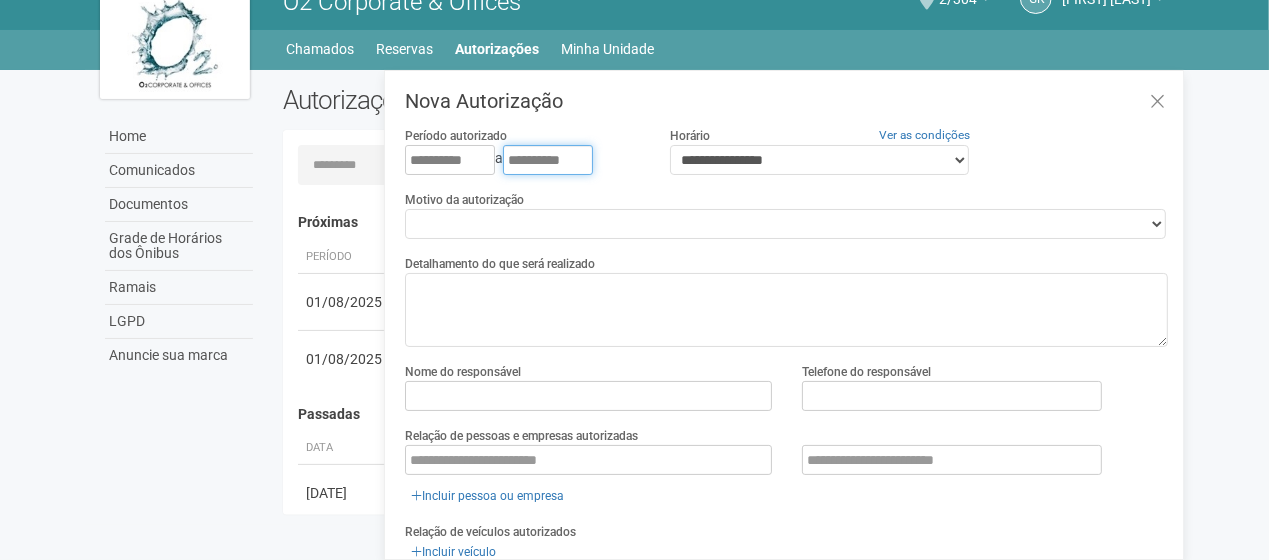 type on "**********" 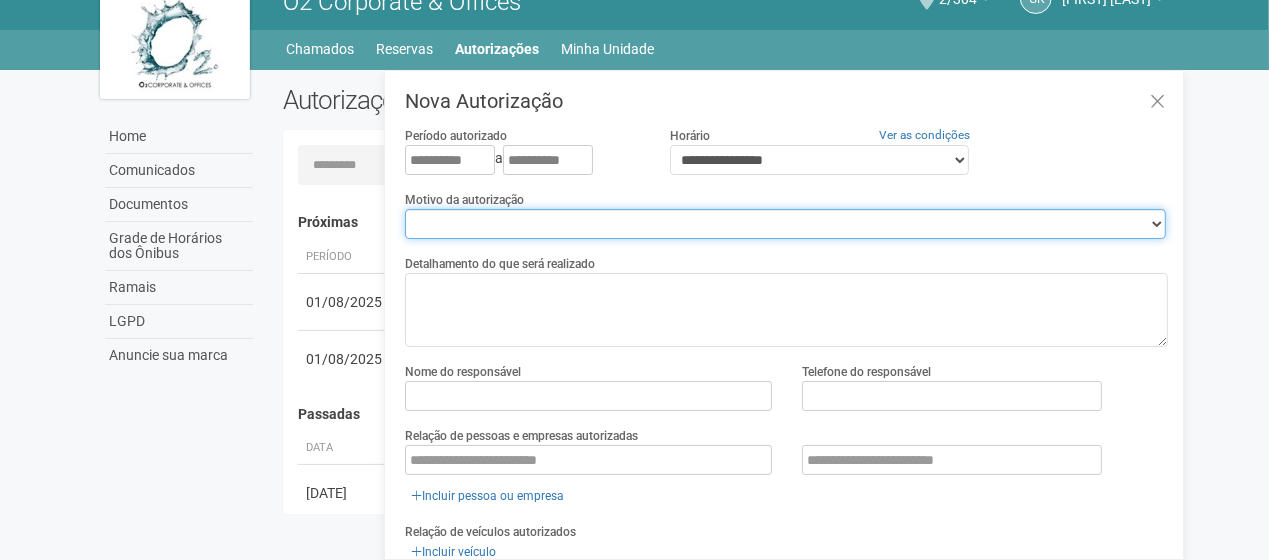 click on "**********" at bounding box center (785, 224) 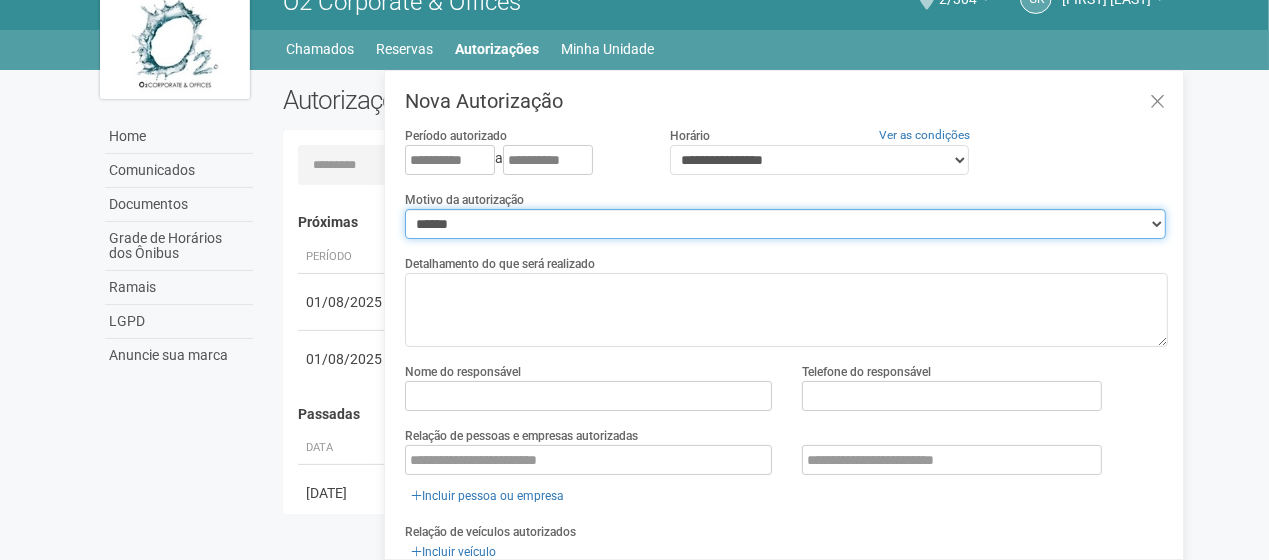 click on "**********" at bounding box center (785, 224) 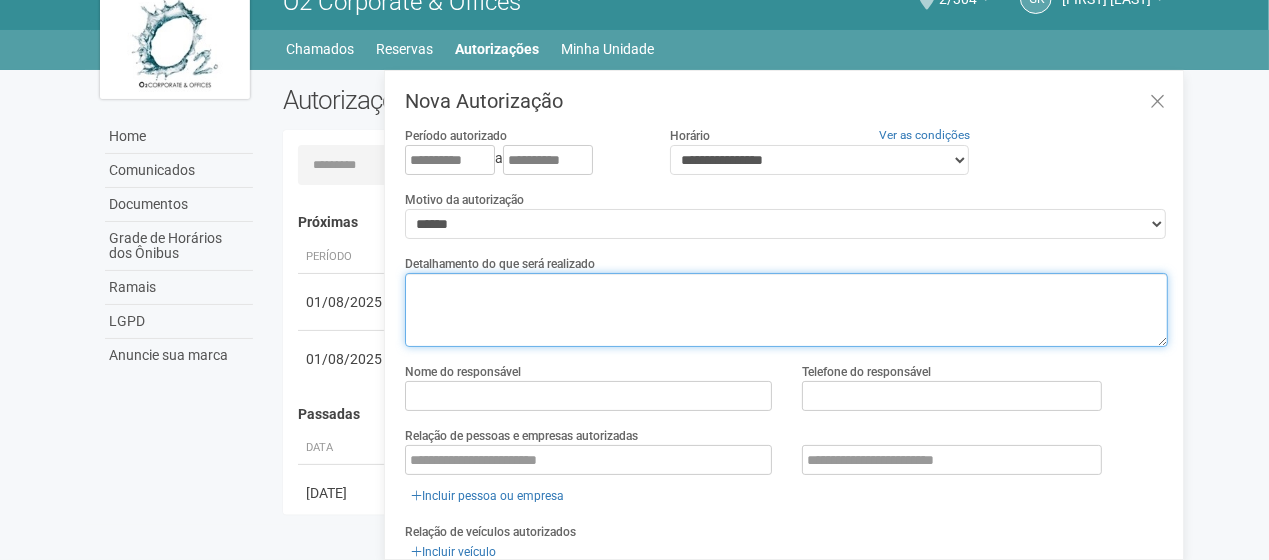 click at bounding box center [786, 310] 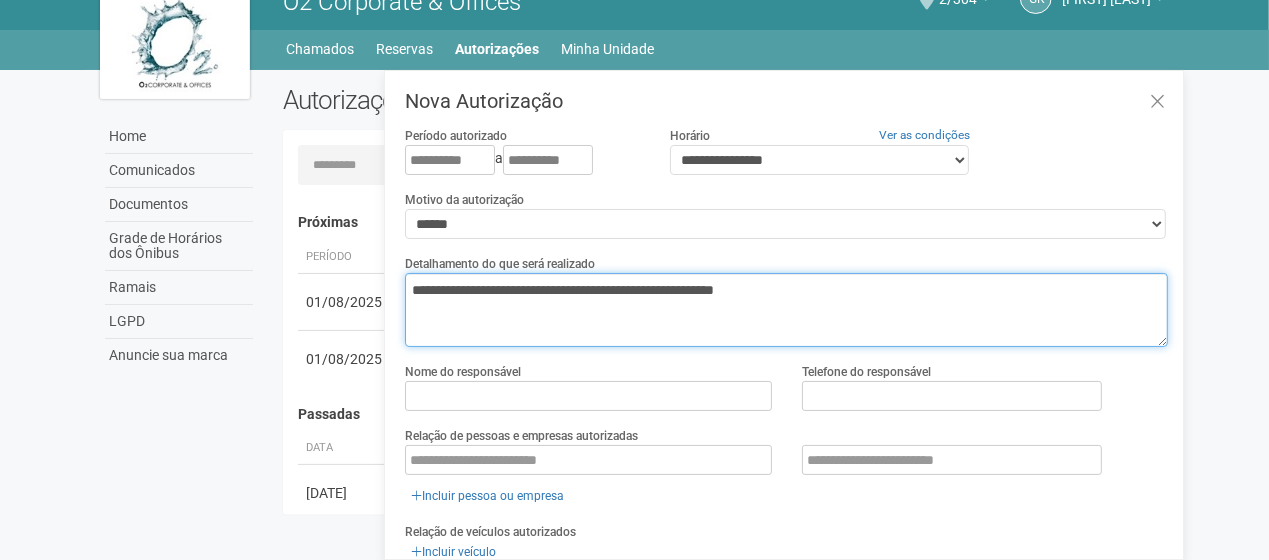 click on "**********" at bounding box center [786, 310] 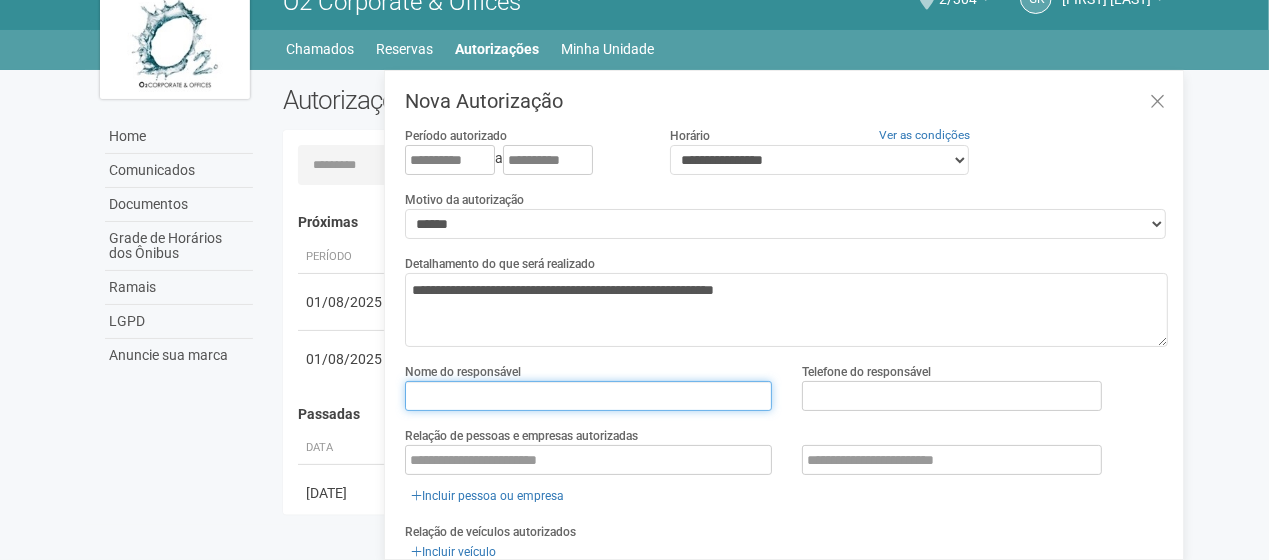 click at bounding box center [588, 396] 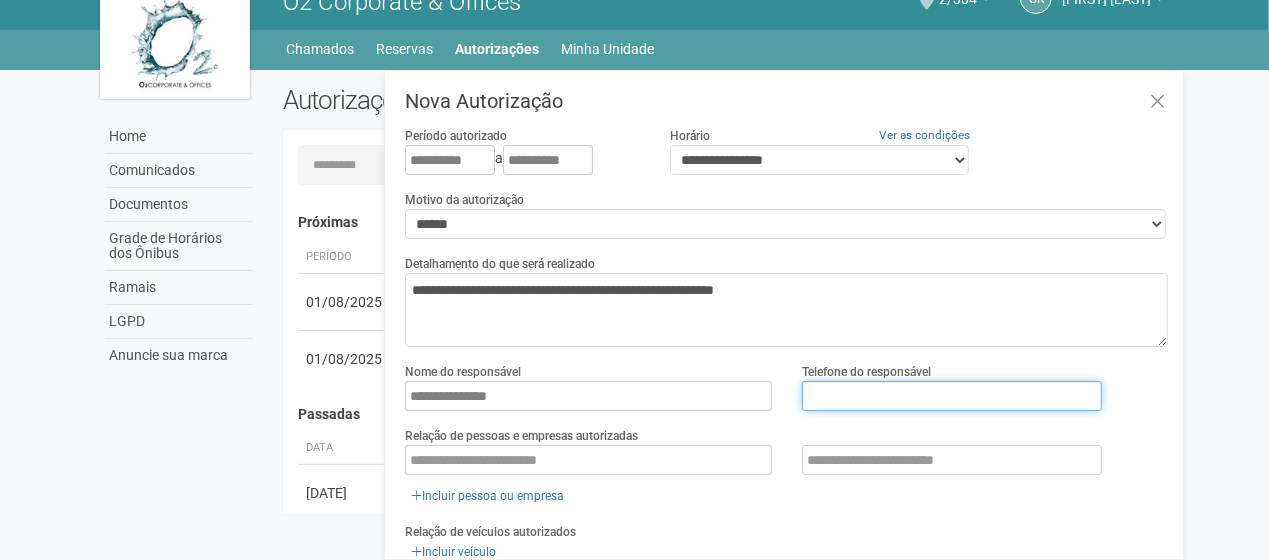 type on "*********" 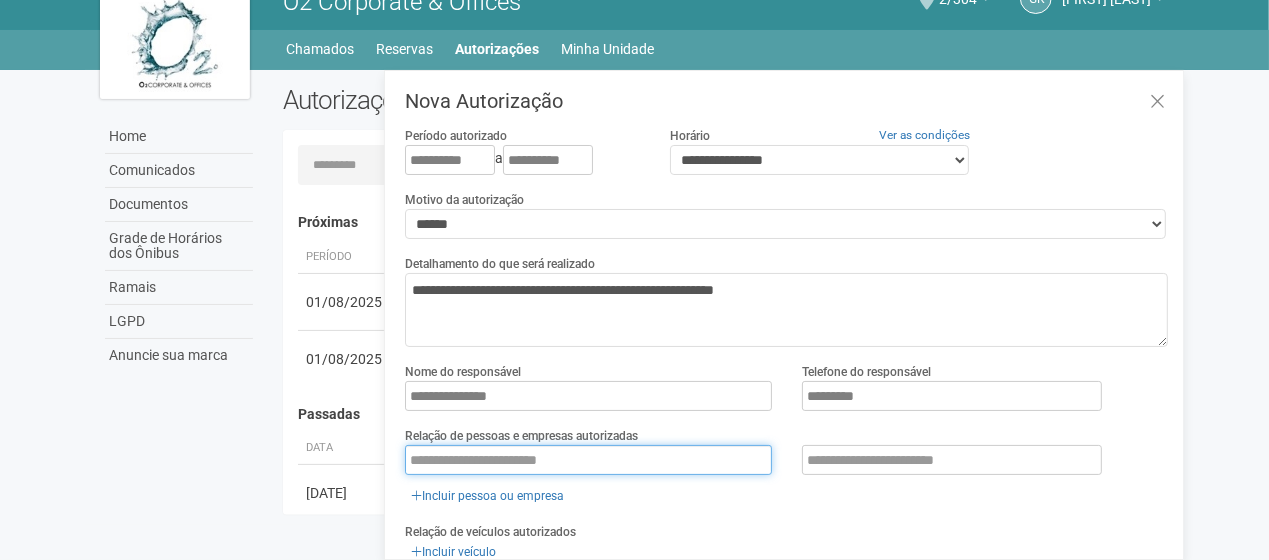type on "*******" 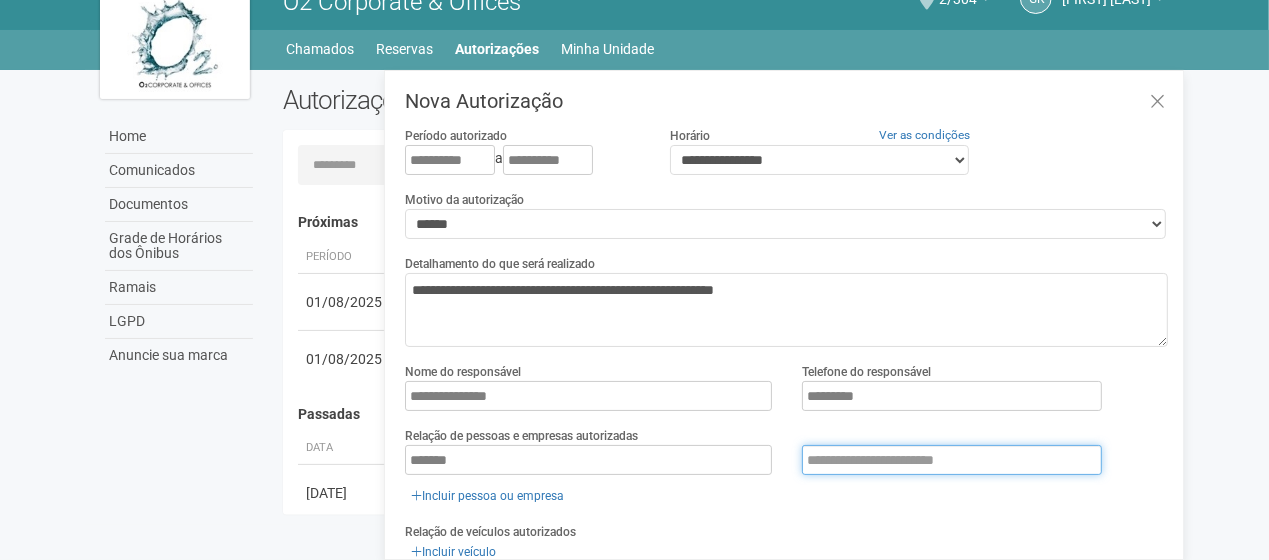 type on "**********" 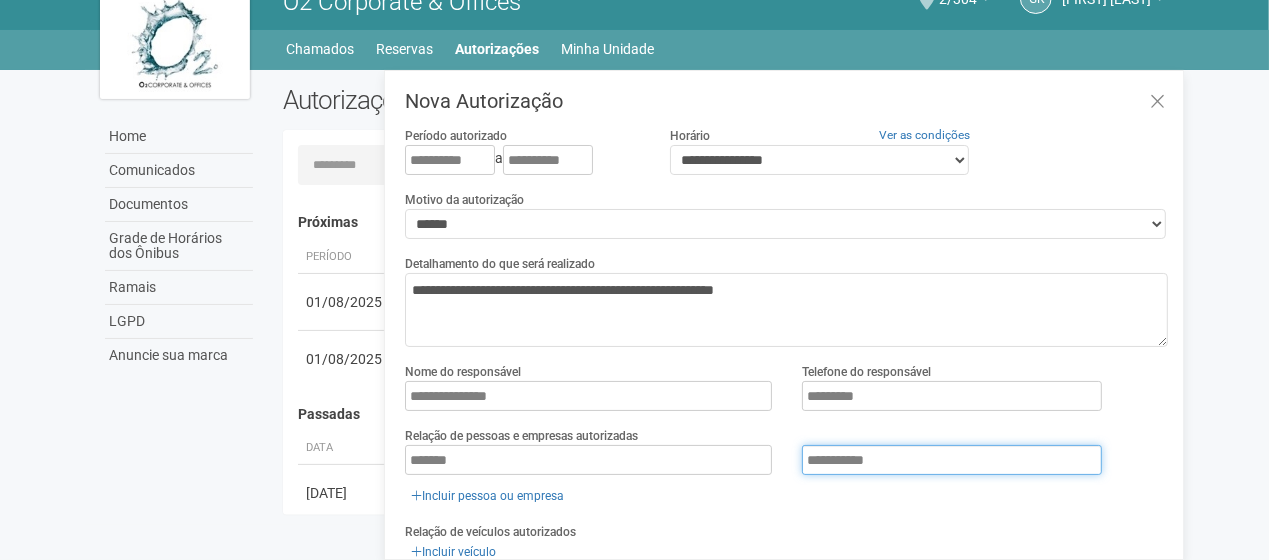 drag, startPoint x: 884, startPoint y: 467, endPoint x: 744, endPoint y: 482, distance: 140.80128 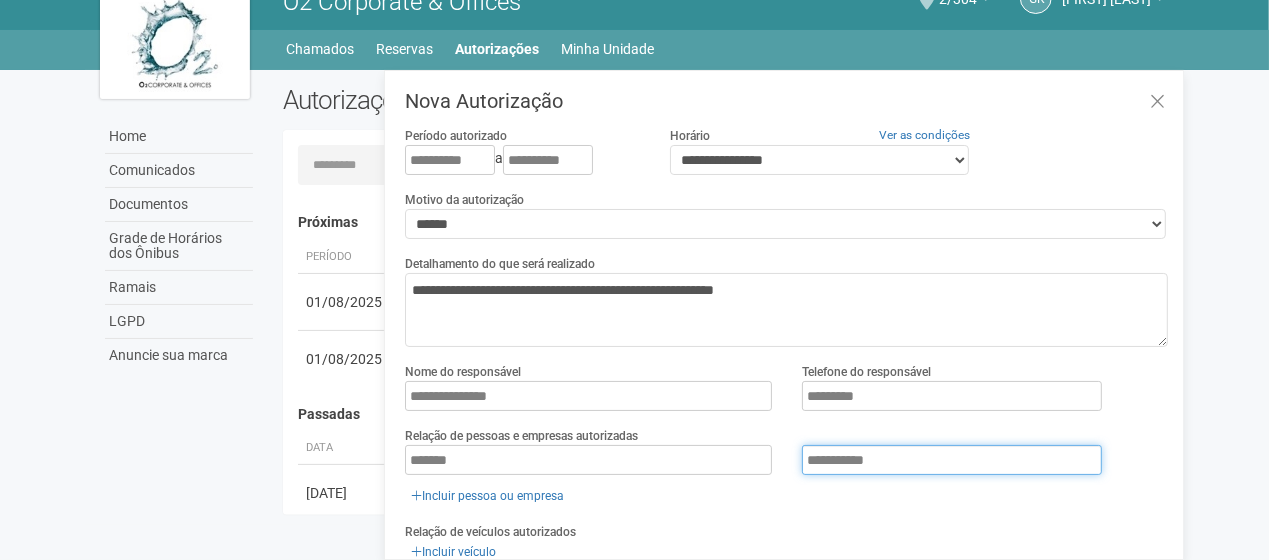 click on "**********" at bounding box center (786, 476) 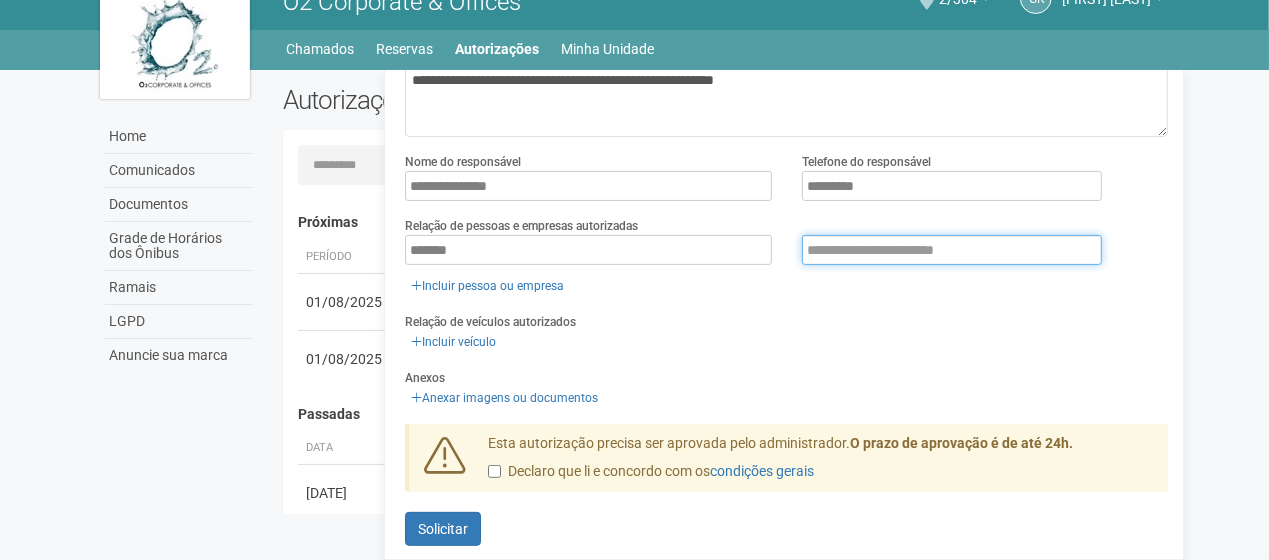 scroll, scrollTop: 228, scrollLeft: 0, axis: vertical 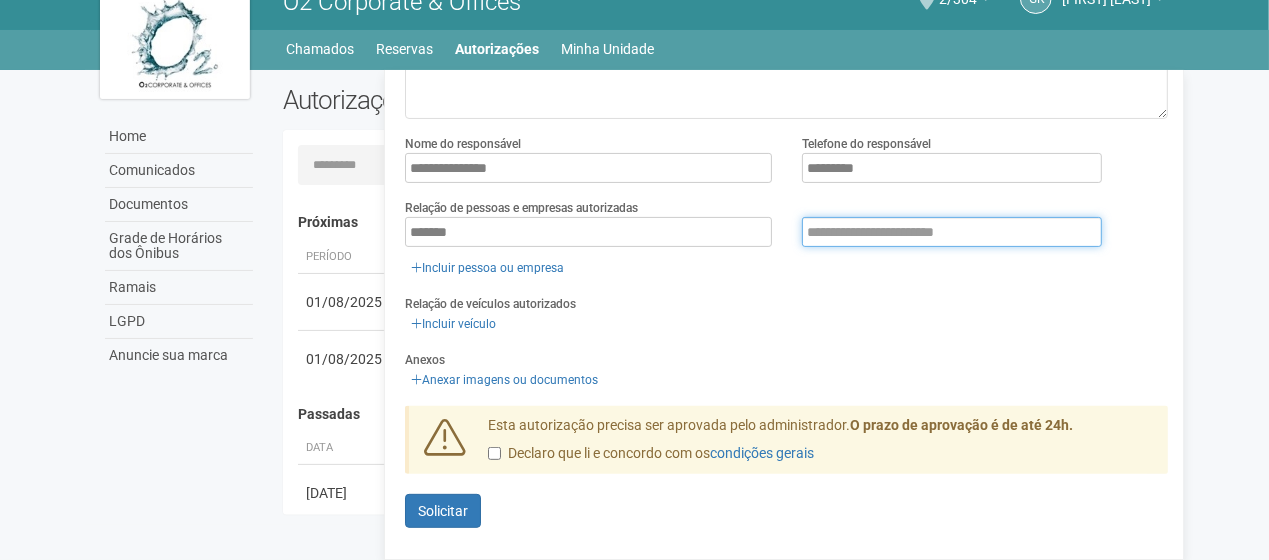type 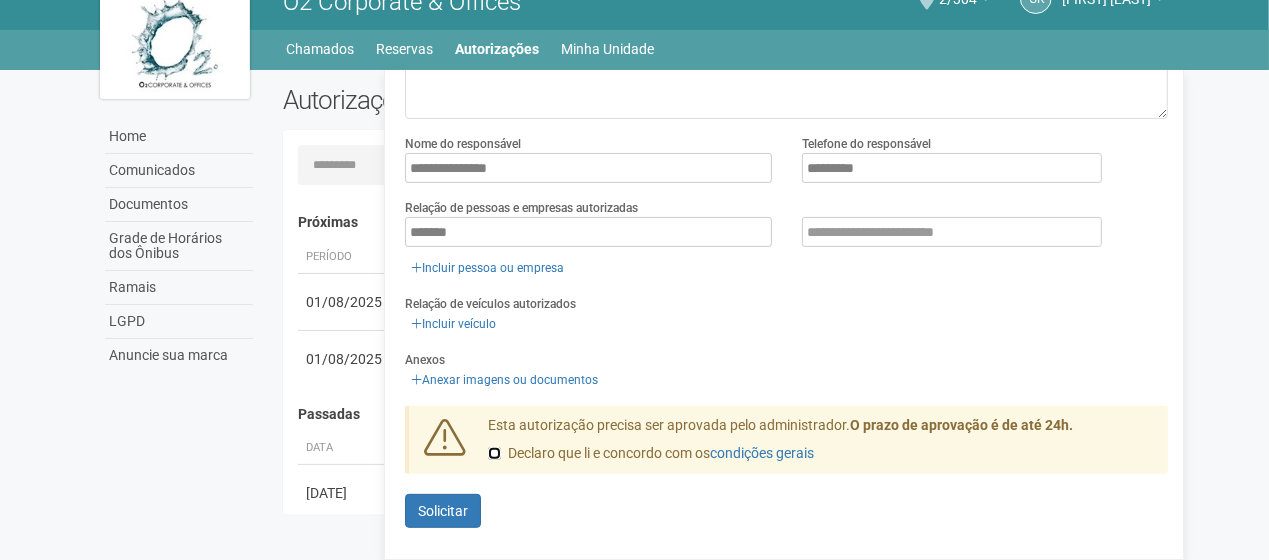 scroll, scrollTop: 0, scrollLeft: 0, axis: both 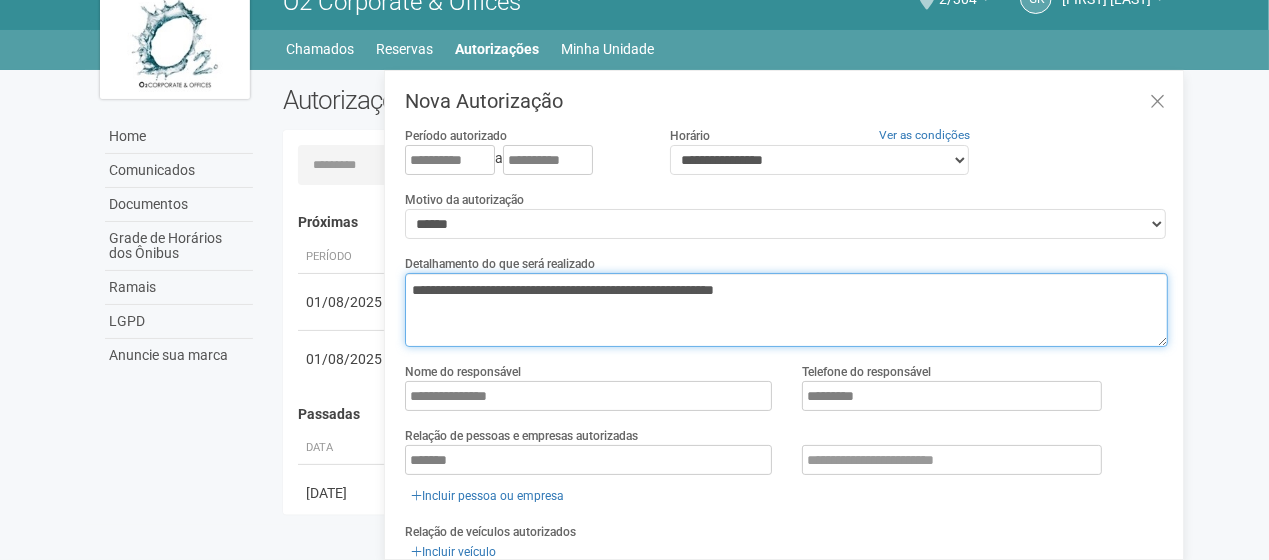 click on "**********" at bounding box center (786, 310) 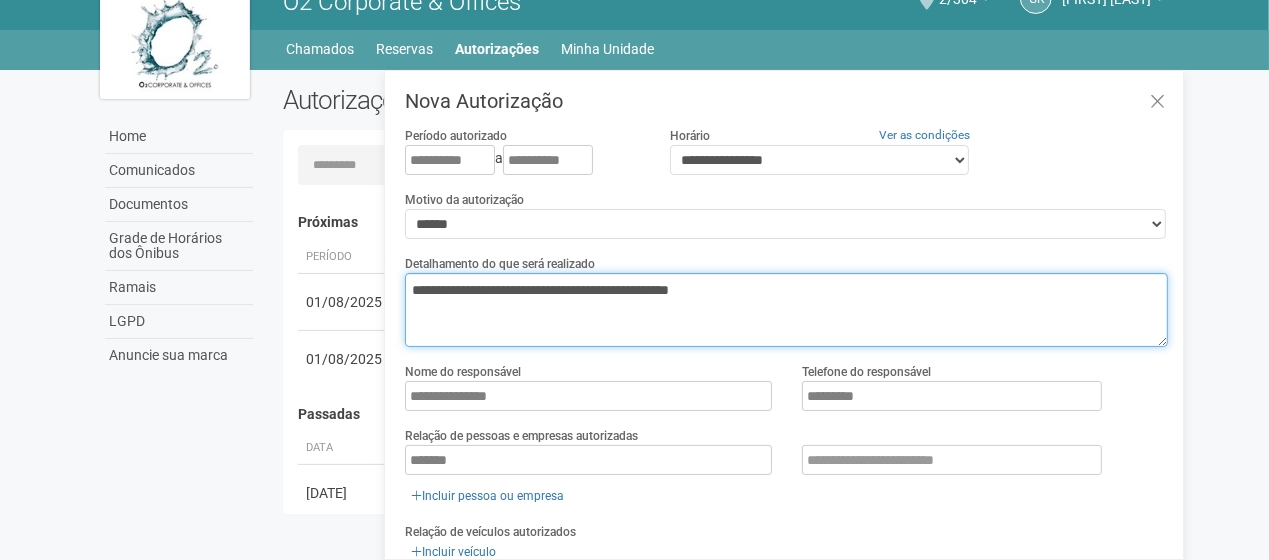 click on "**********" at bounding box center [786, 310] 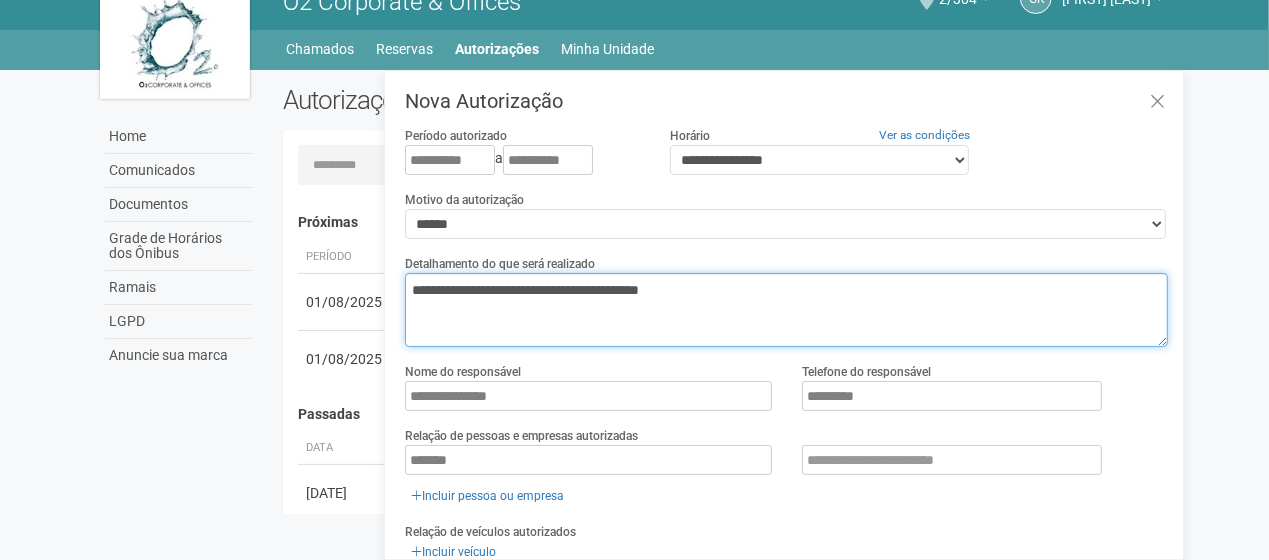 type on "**********" 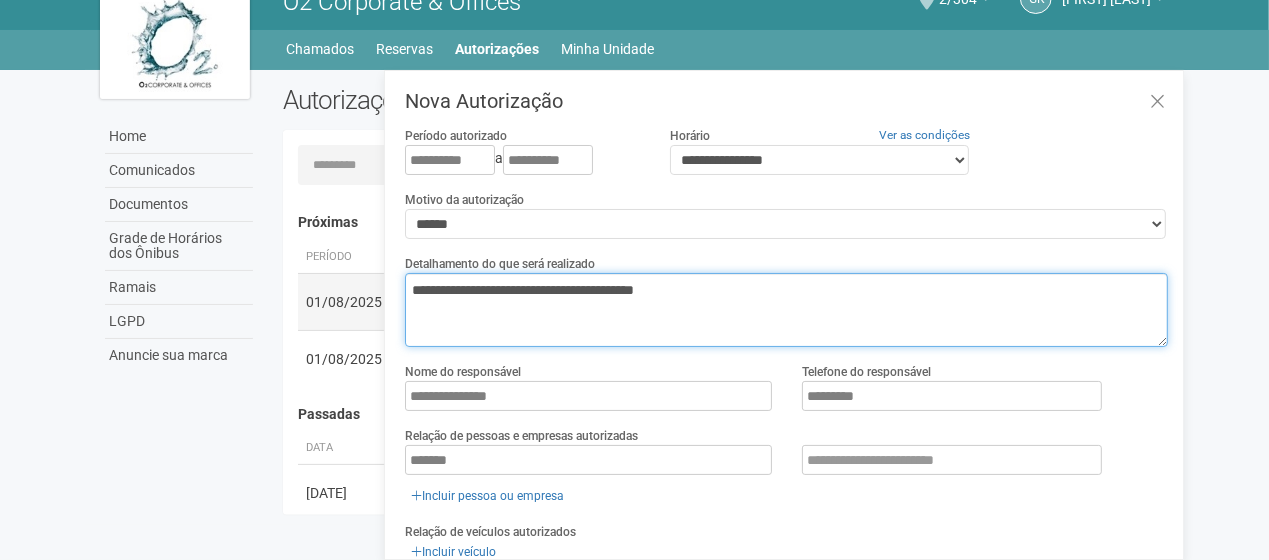 drag, startPoint x: 744, startPoint y: 299, endPoint x: 309, endPoint y: 304, distance: 435.02875 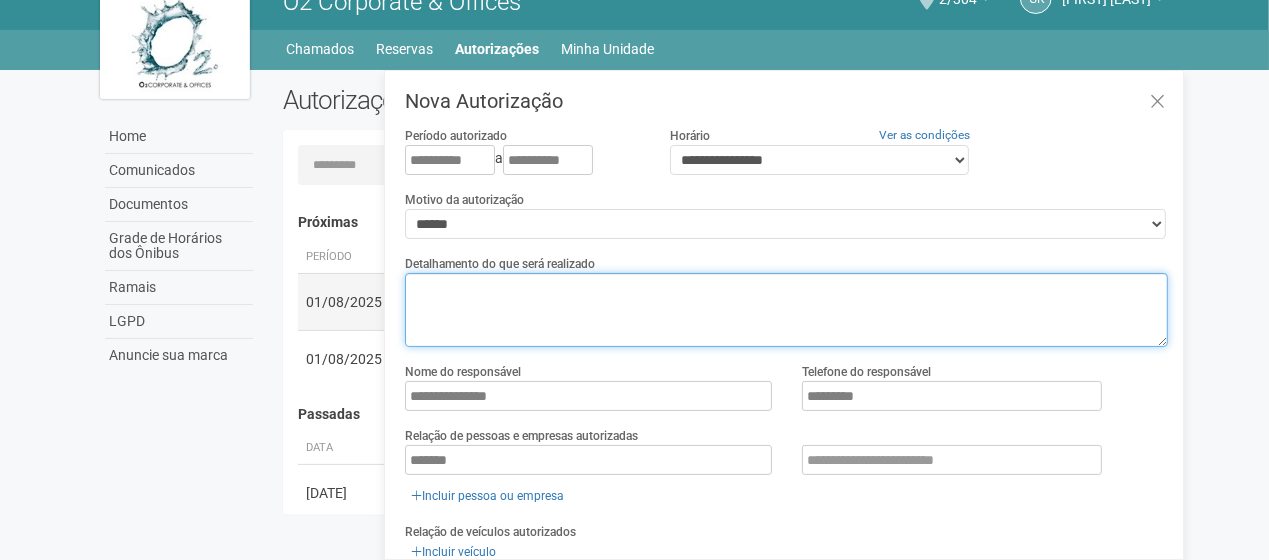 type on "*" 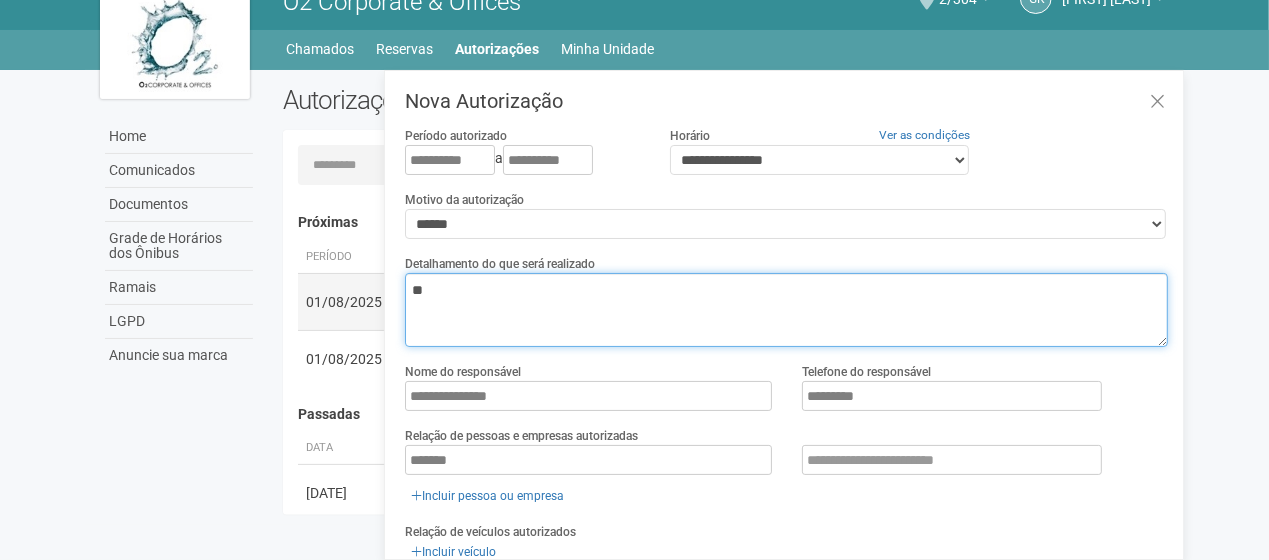type on "*" 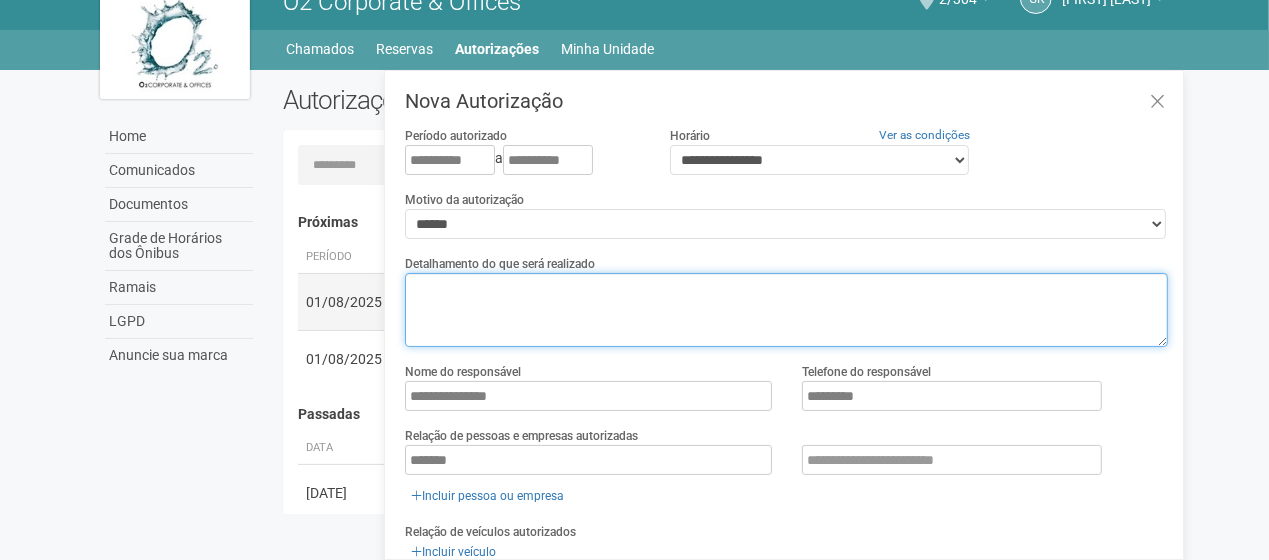 type on "*" 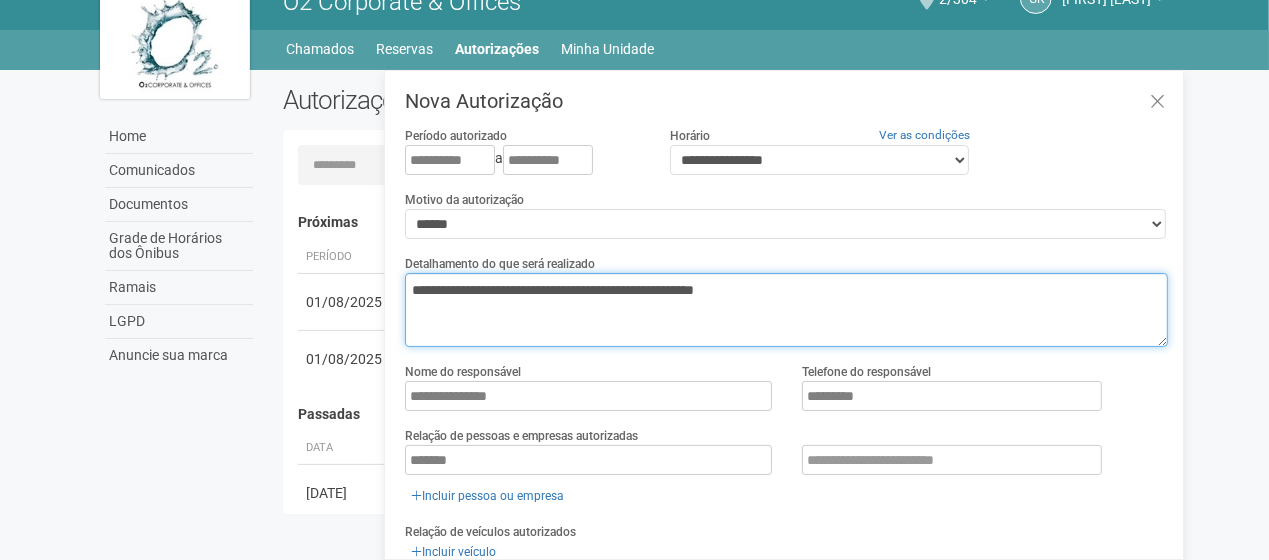 click on "**********" at bounding box center [786, 310] 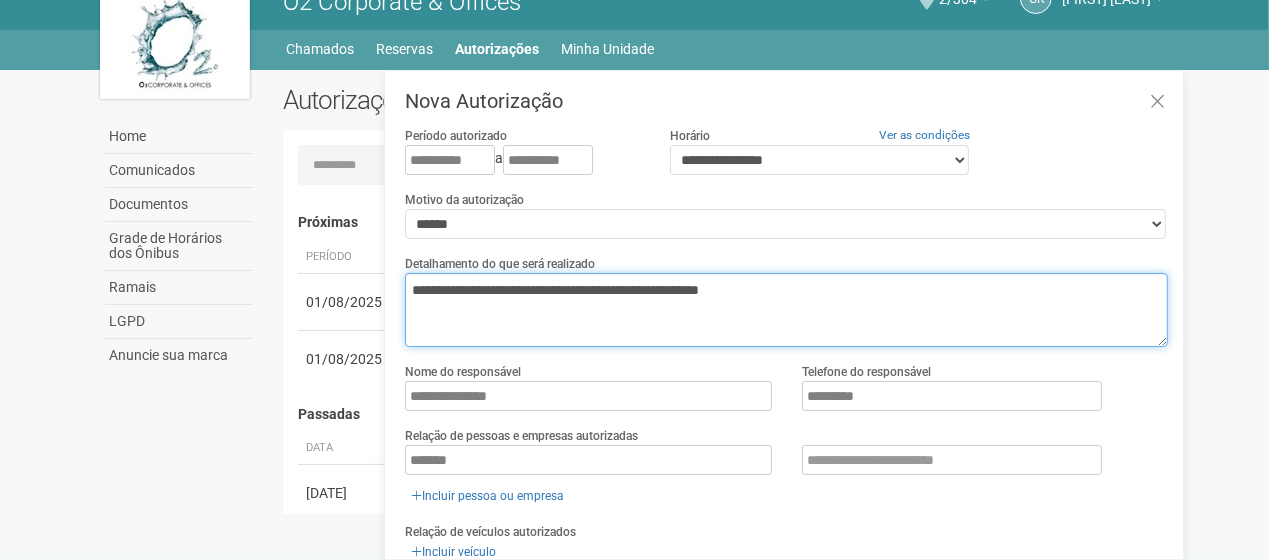 click on "**********" at bounding box center (786, 310) 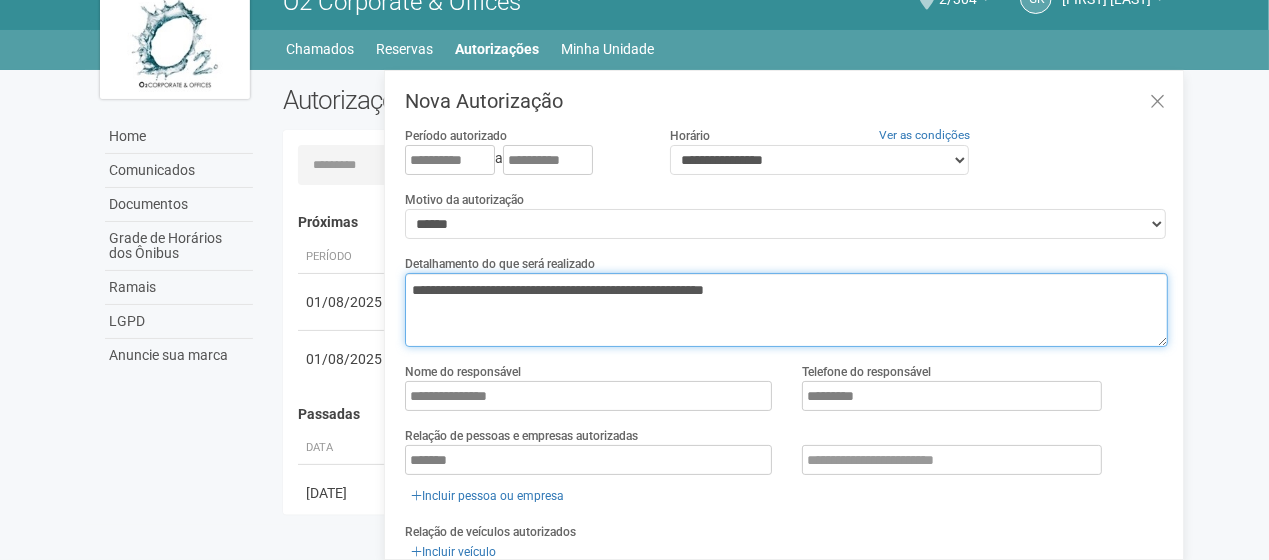 click on "**********" at bounding box center [786, 310] 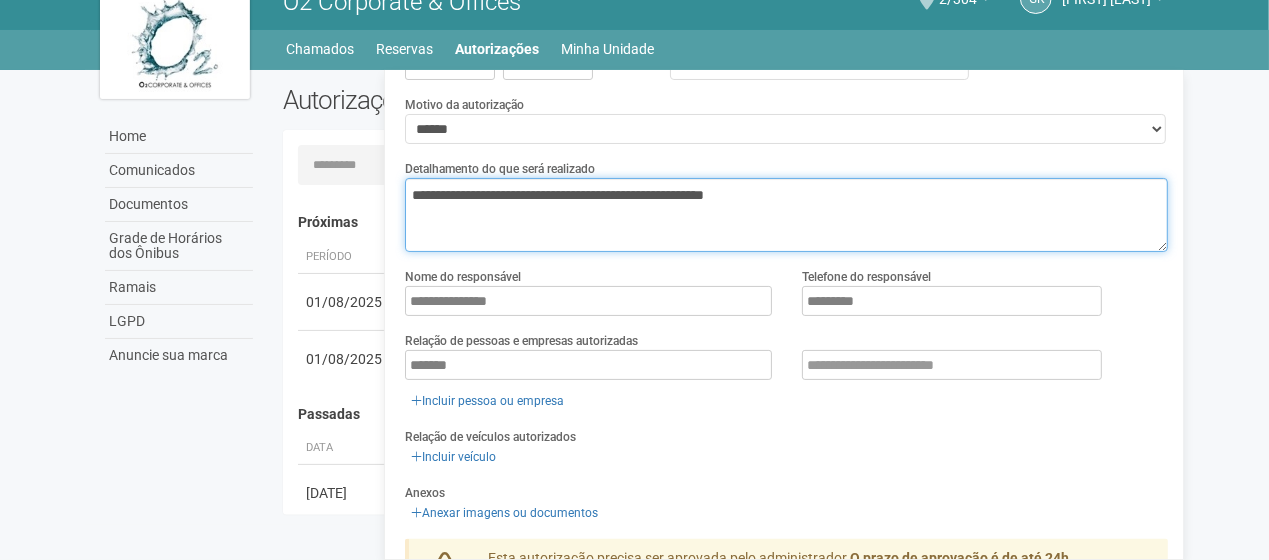 scroll, scrollTop: 0, scrollLeft: 0, axis: both 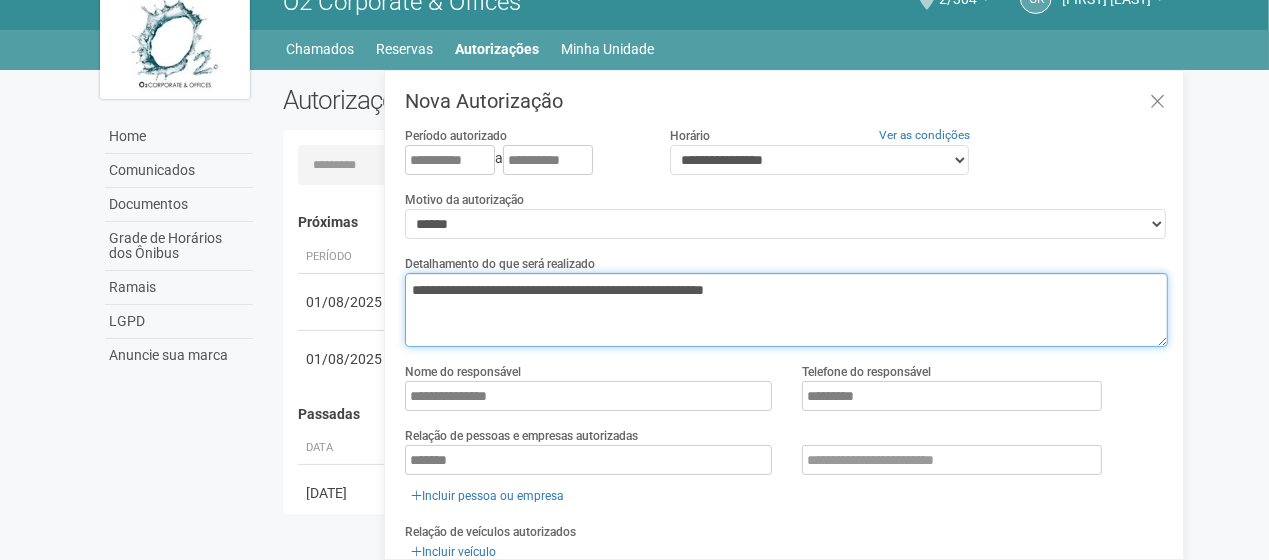 click on "**********" at bounding box center (786, 310) 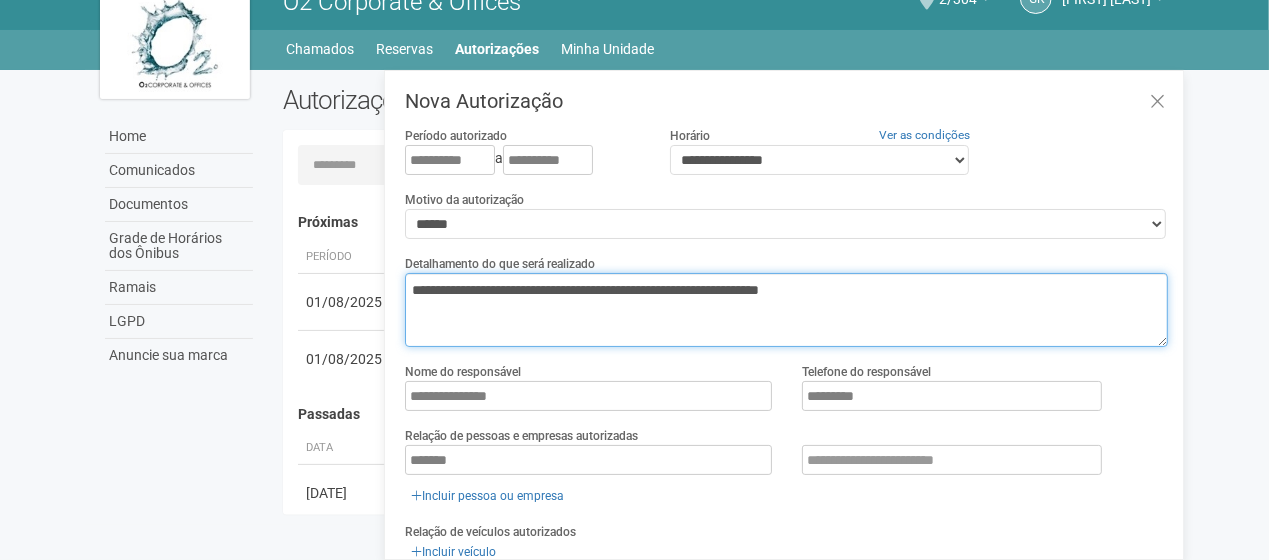 click on "**********" at bounding box center [786, 310] 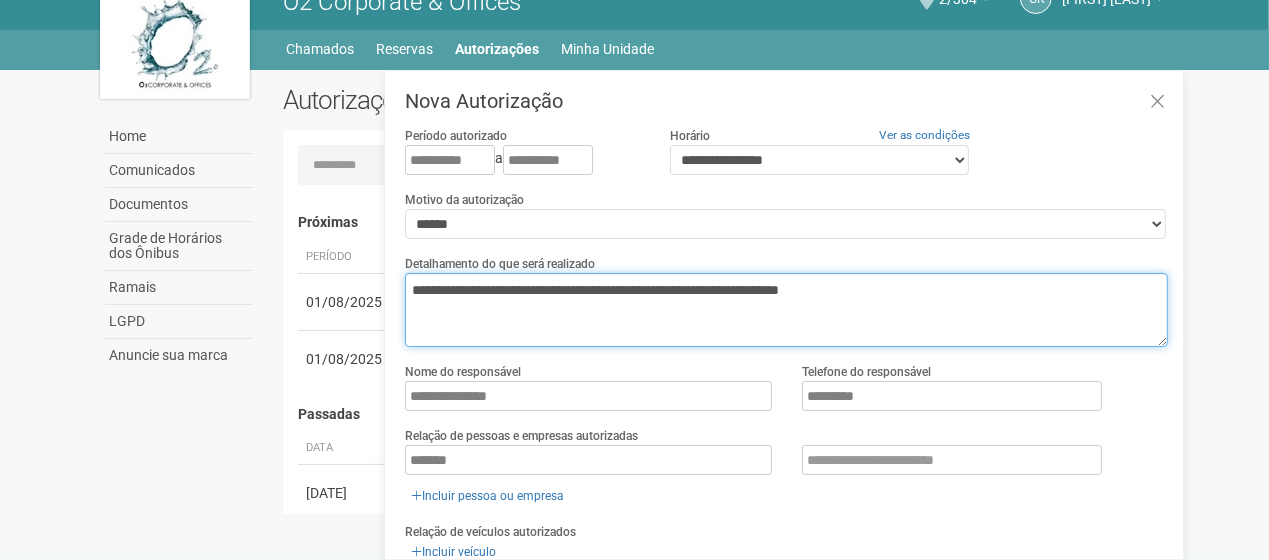 click on "**********" at bounding box center (786, 310) 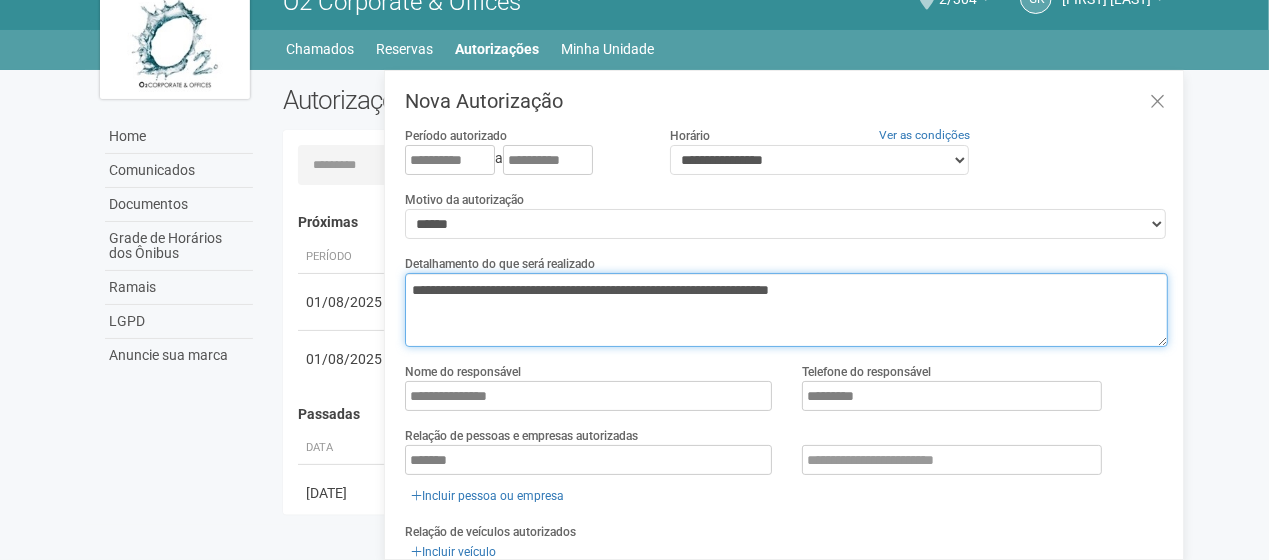 click on "**********" at bounding box center (786, 310) 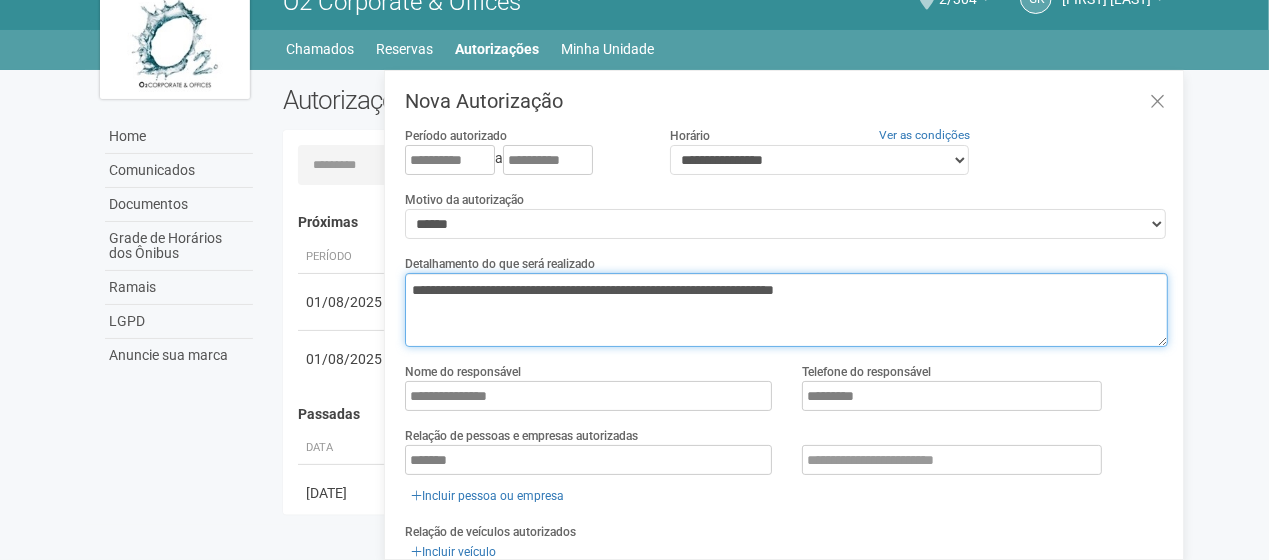 click on "**********" at bounding box center [786, 310] 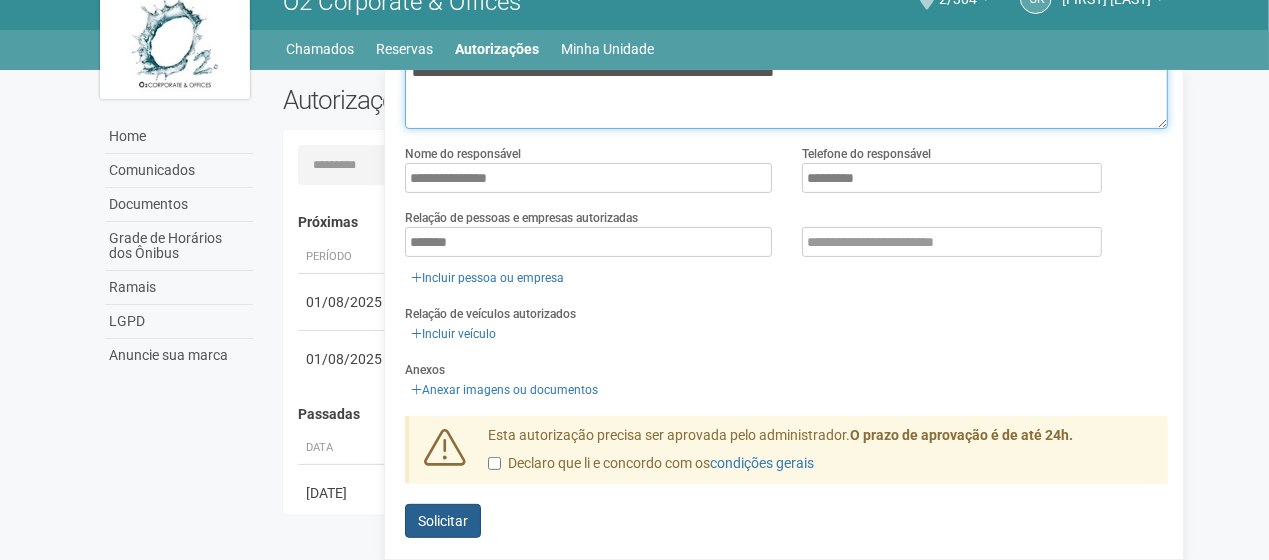 scroll, scrollTop: 228, scrollLeft: 0, axis: vertical 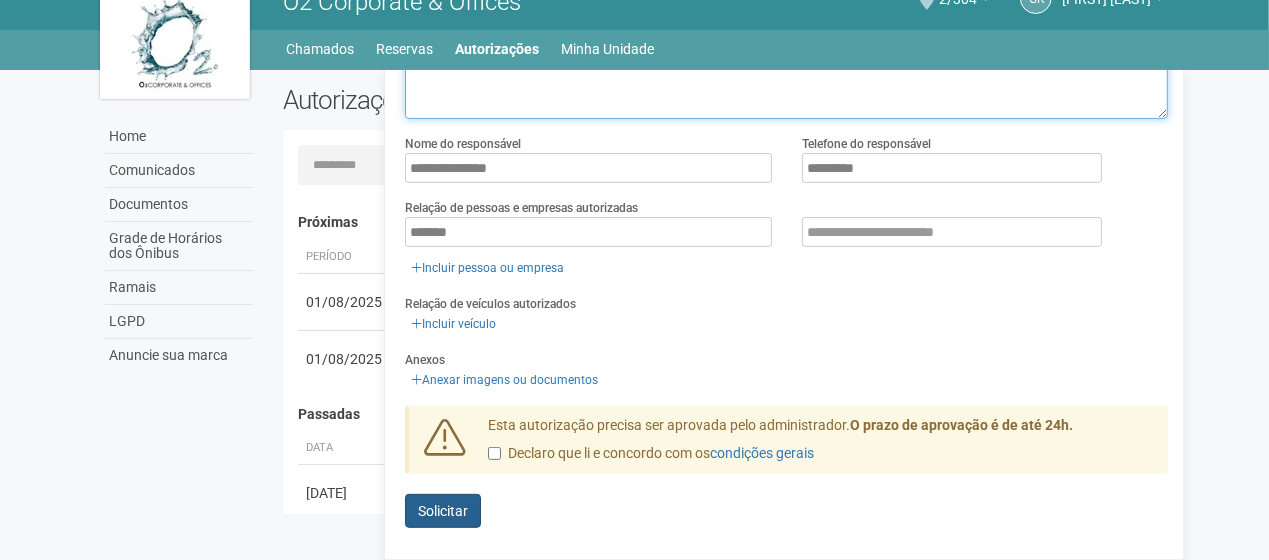 type on "**********" 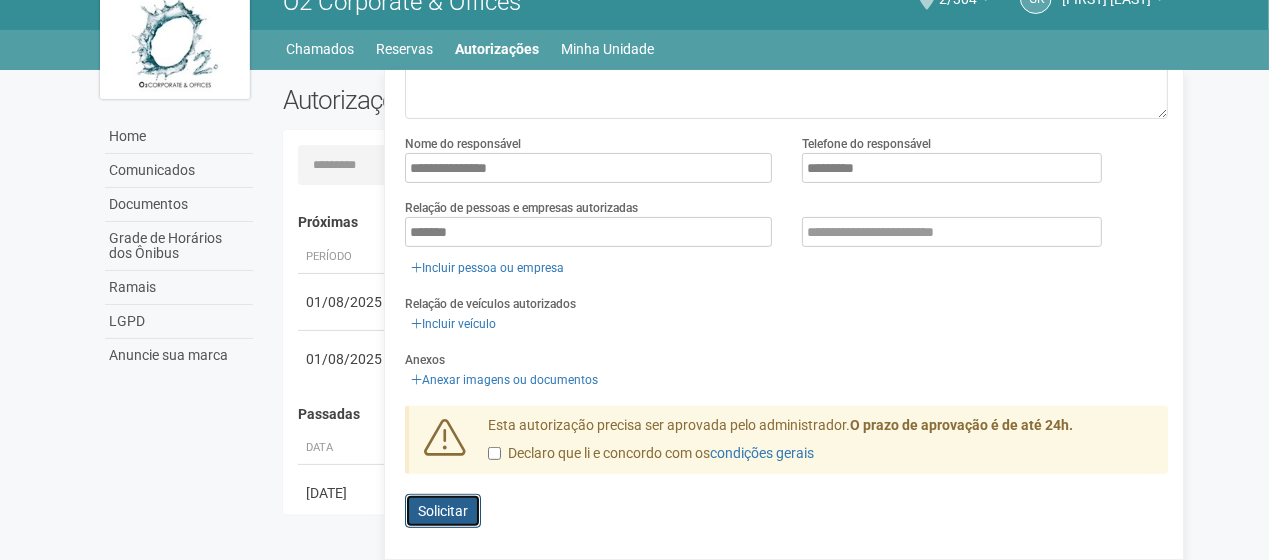 click on "Solicitar" at bounding box center [443, 511] 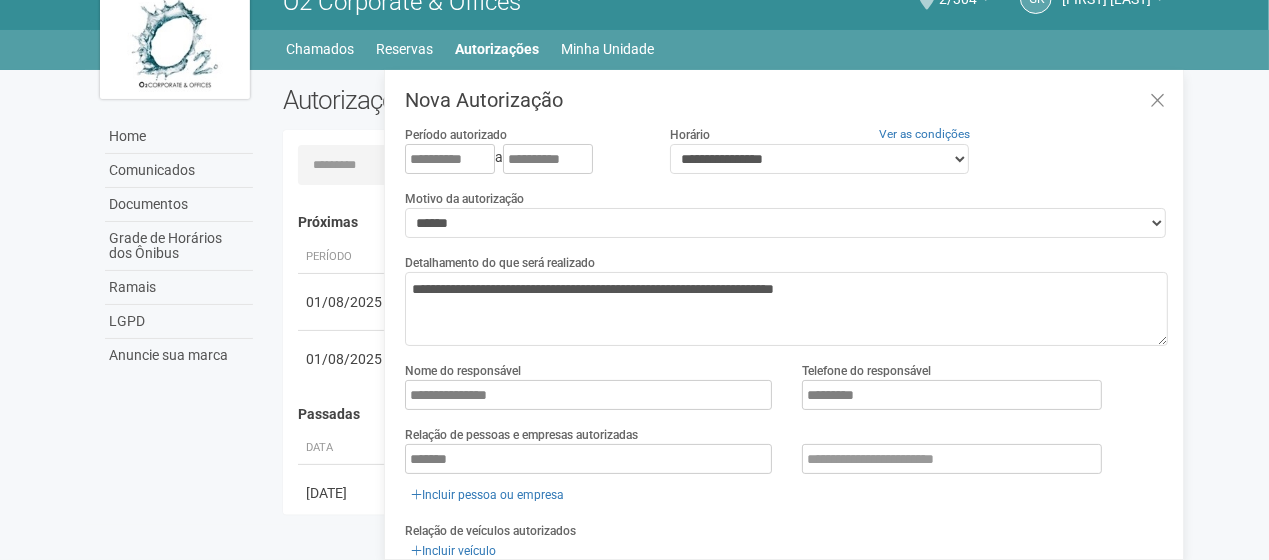 scroll, scrollTop: 0, scrollLeft: 0, axis: both 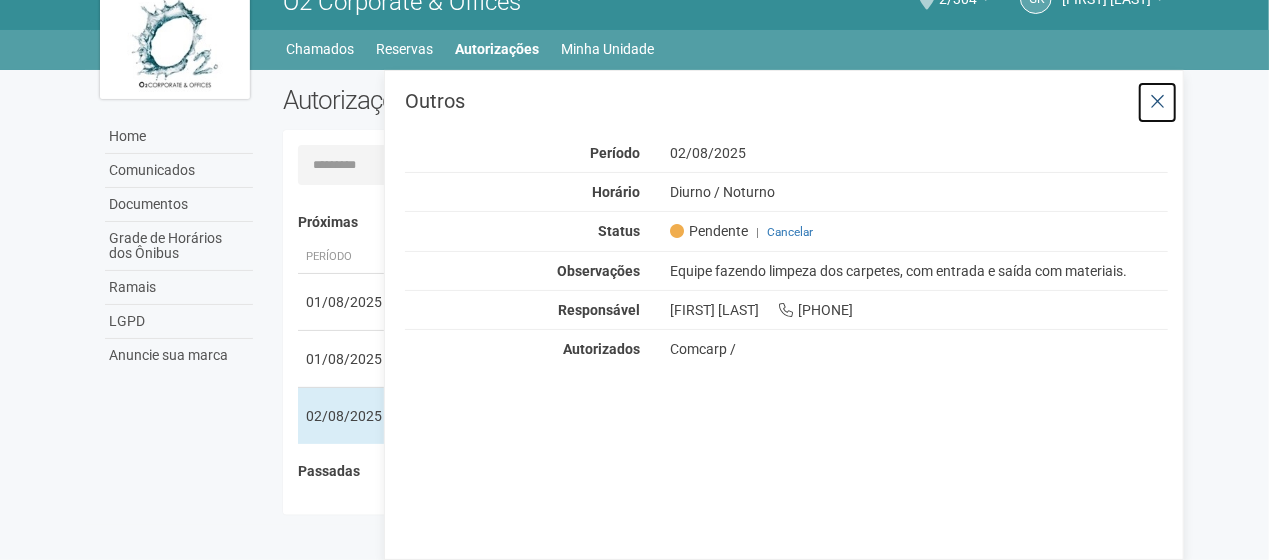 drag, startPoint x: 1151, startPoint y: 93, endPoint x: 1133, endPoint y: 92, distance: 18.027756 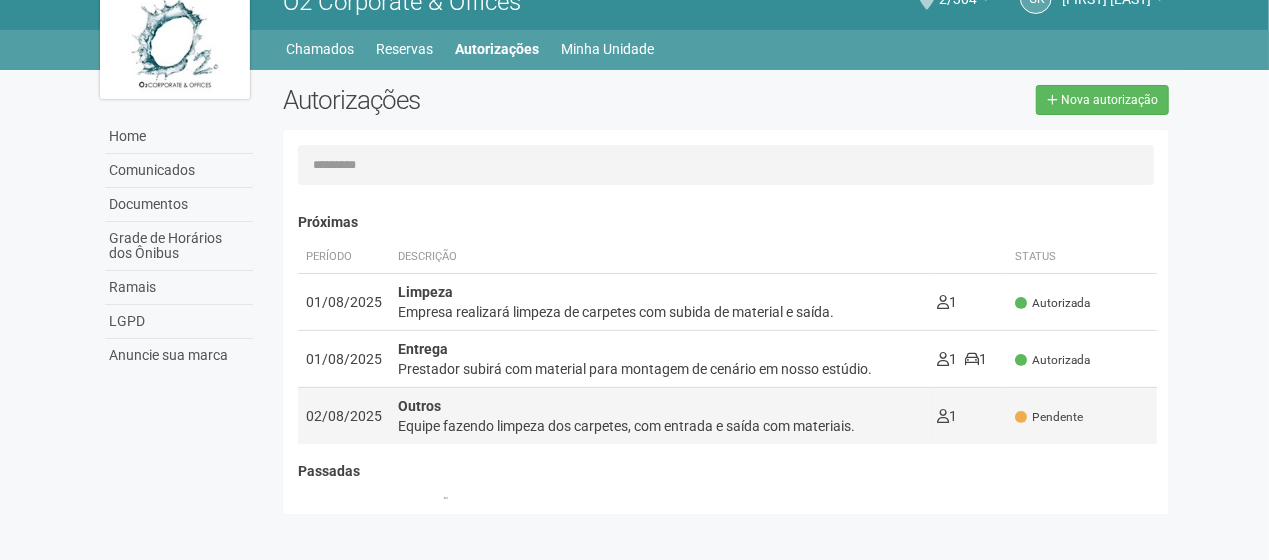 click on "Pendente" at bounding box center [1049, 417] 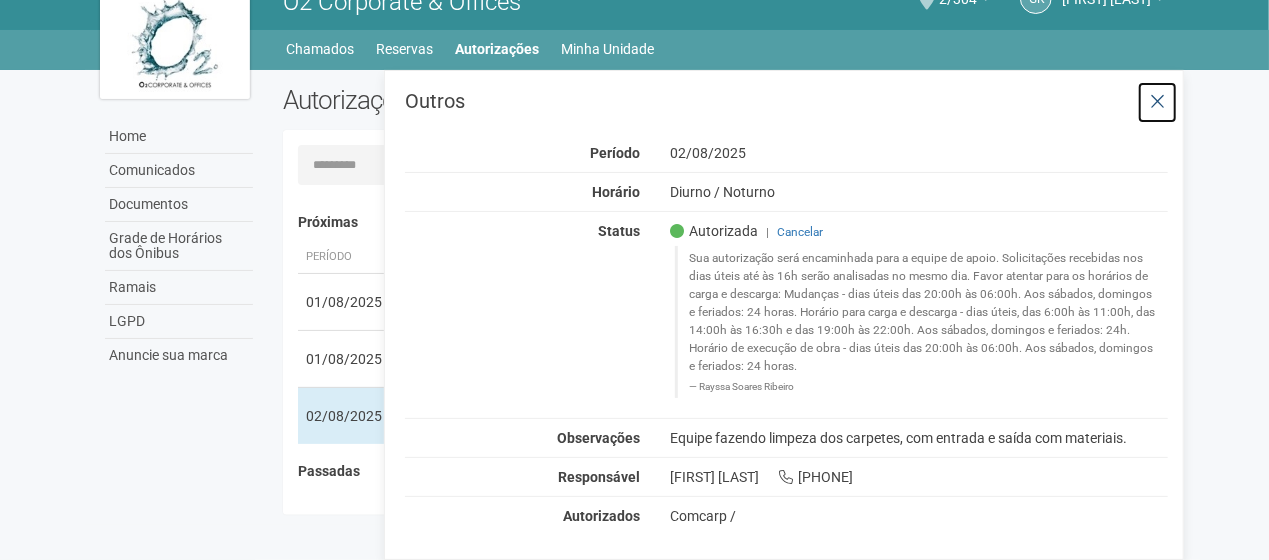 click at bounding box center [1157, 102] 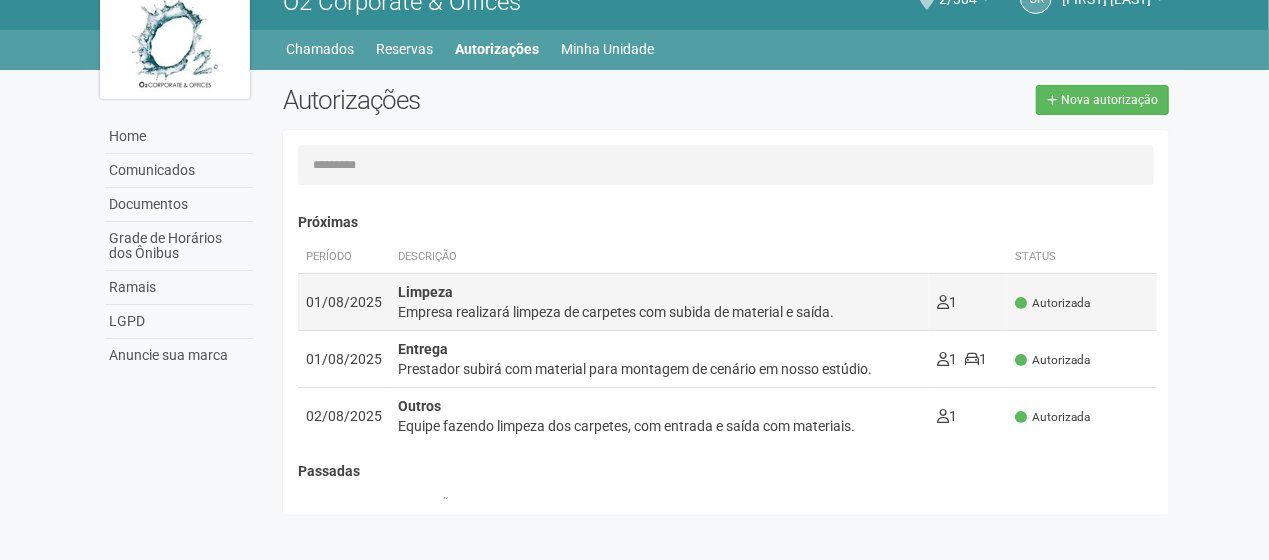 click on "Empresa realizará limpeza de carpetes com subida de material e saída." at bounding box center (659, 312) 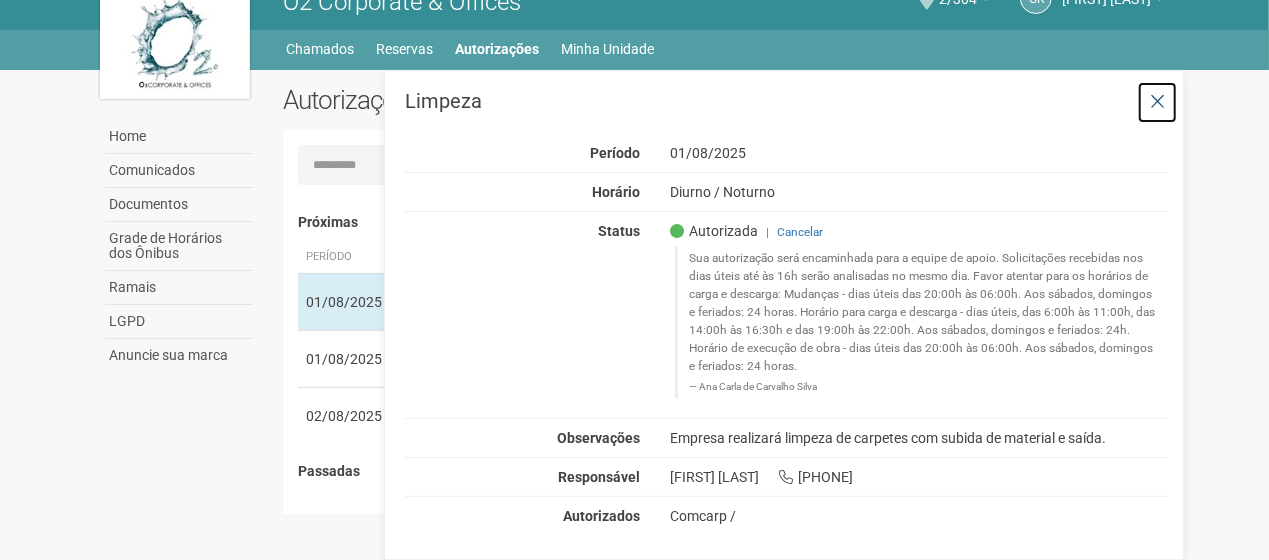 click at bounding box center [1157, 102] 